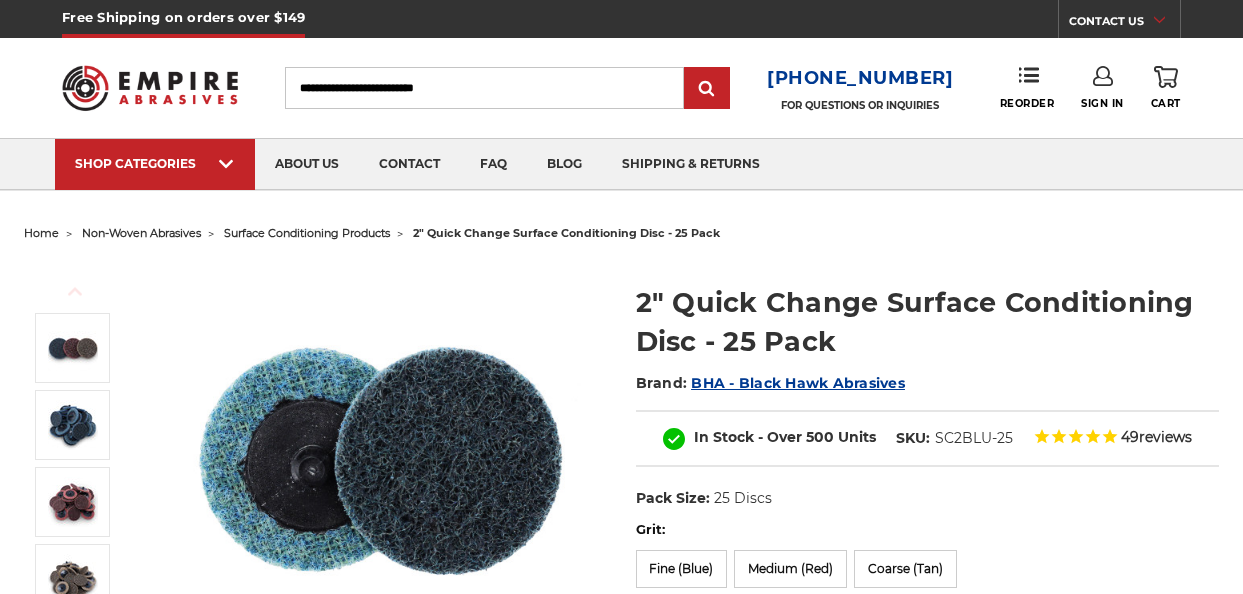 scroll, scrollTop: 0, scrollLeft: 0, axis: both 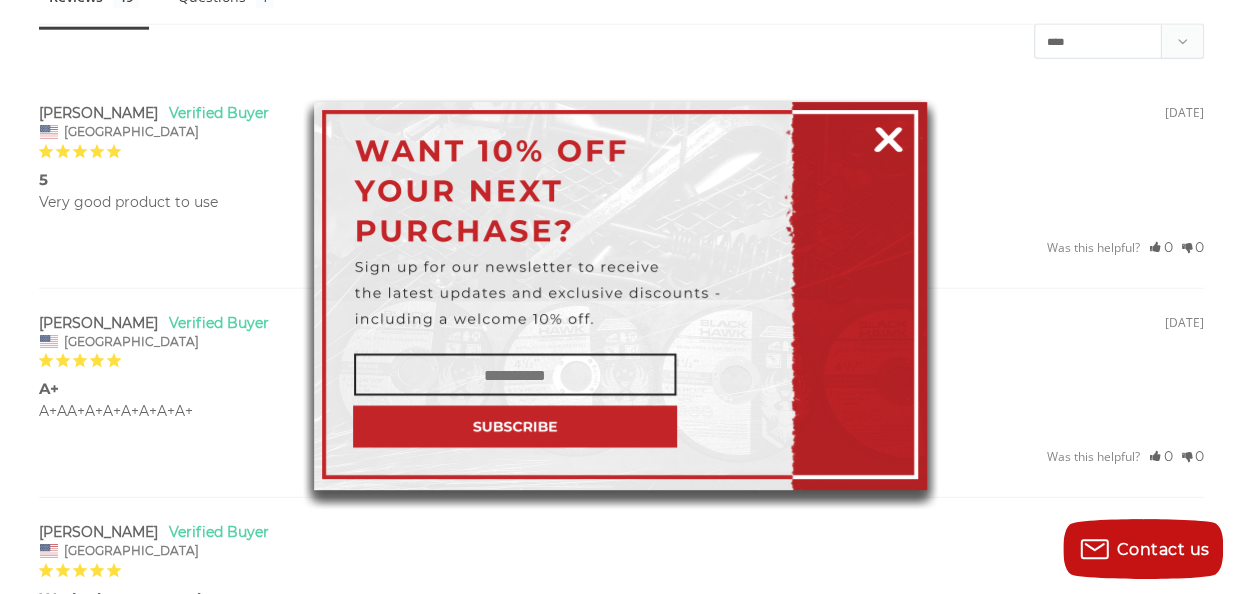 click at bounding box center (888, 136) 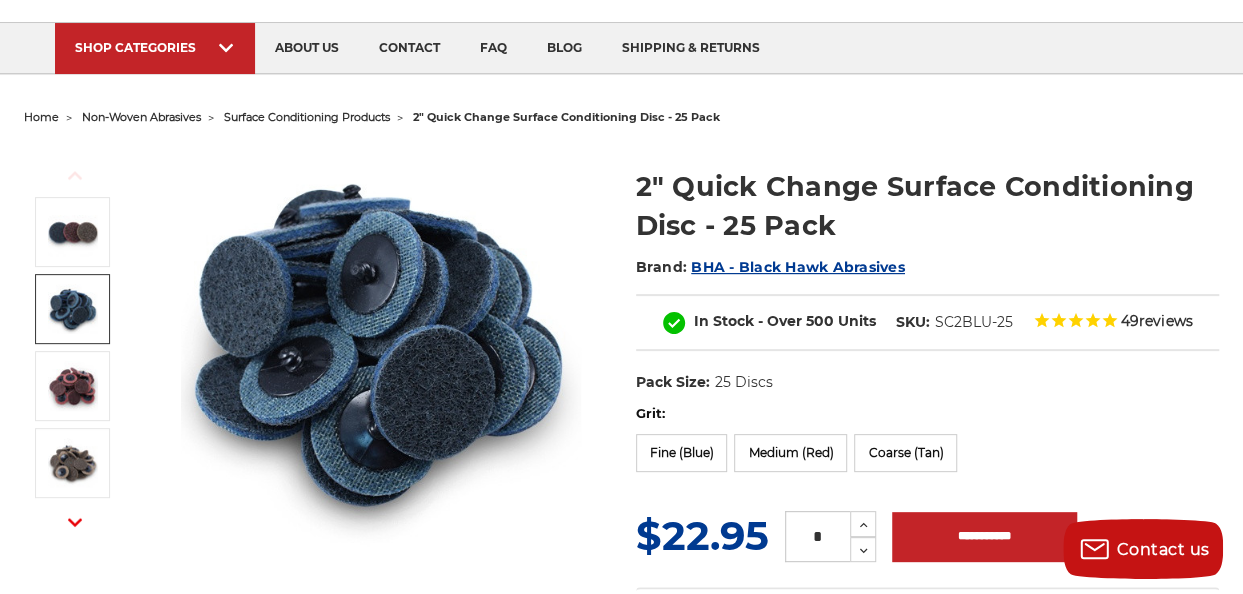 scroll, scrollTop: 121, scrollLeft: 0, axis: vertical 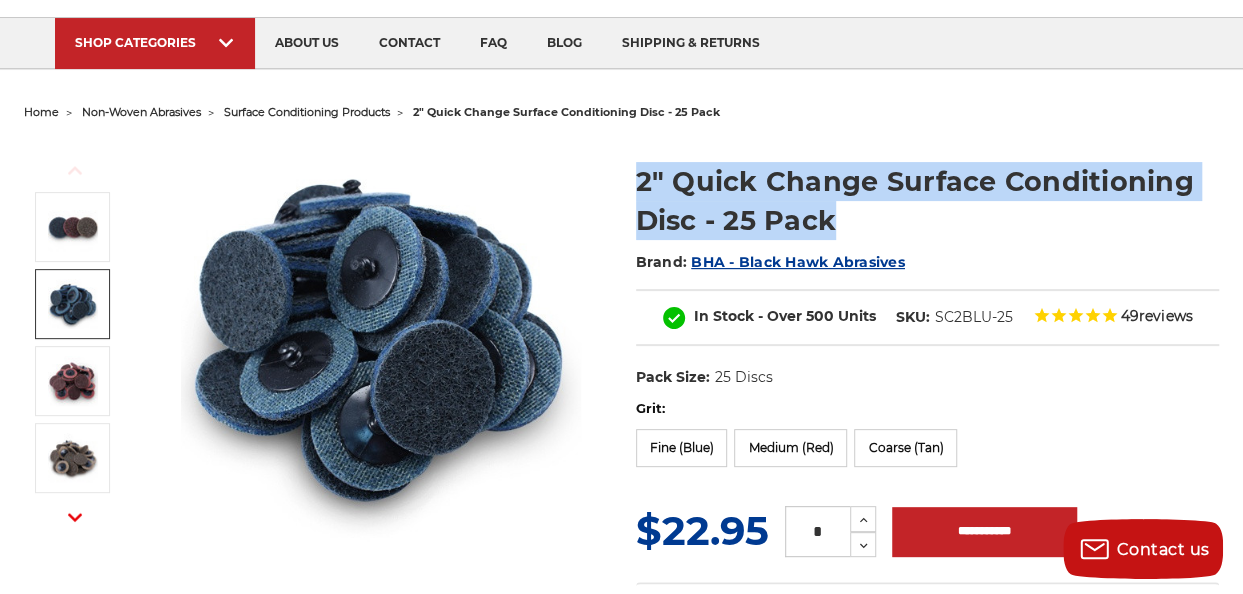 drag, startPoint x: 850, startPoint y: 220, endPoint x: 634, endPoint y: 179, distance: 219.85677 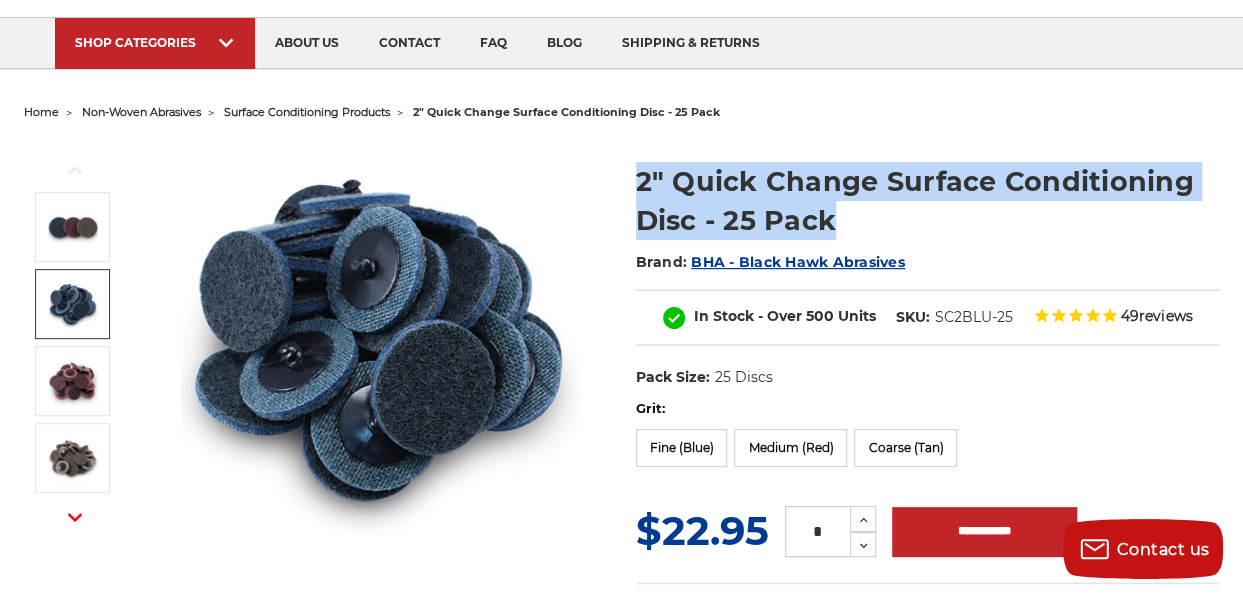 copy on "2" Quick Change Surface Conditioning Disc - 25 Pack" 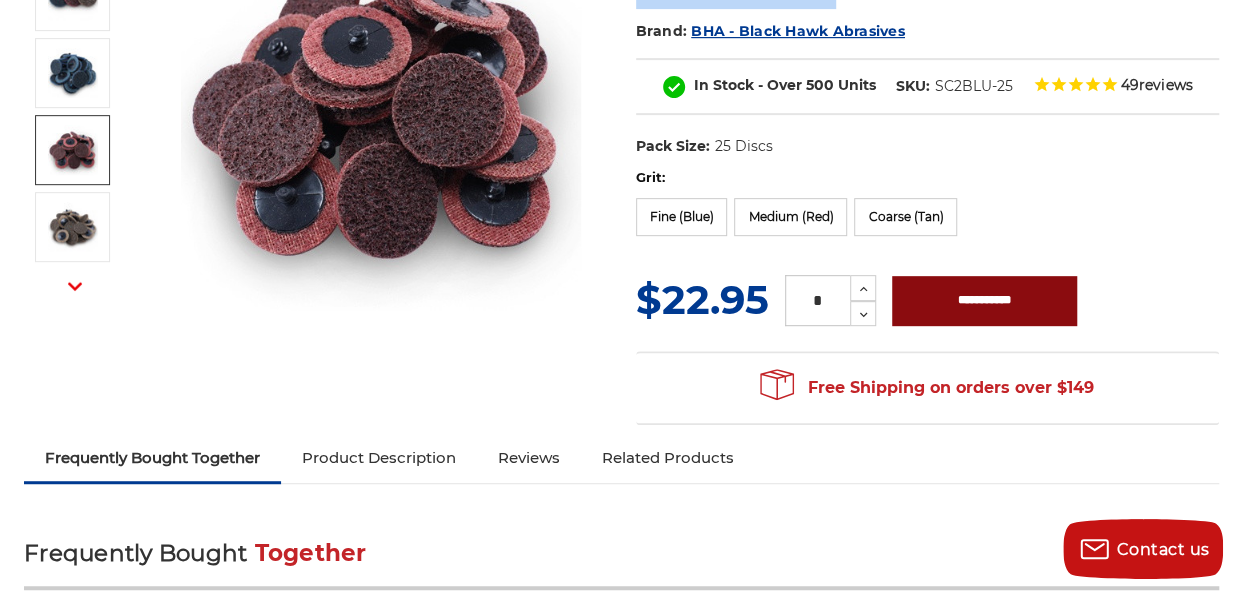 scroll, scrollTop: 354, scrollLeft: 0, axis: vertical 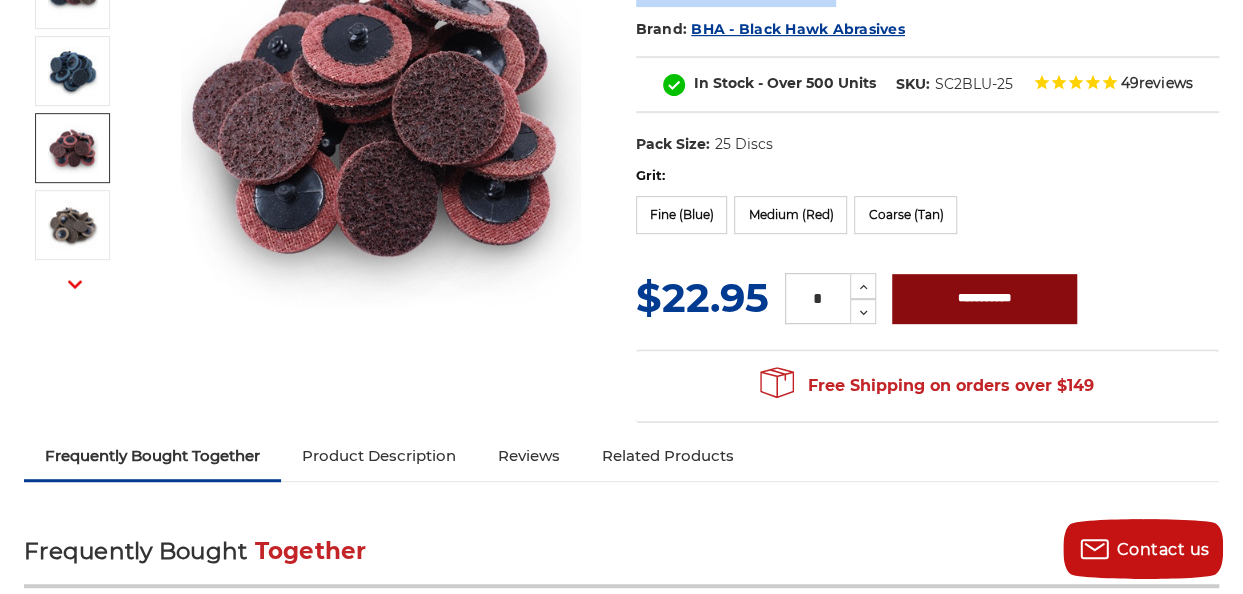 click on "**********" at bounding box center (984, 299) 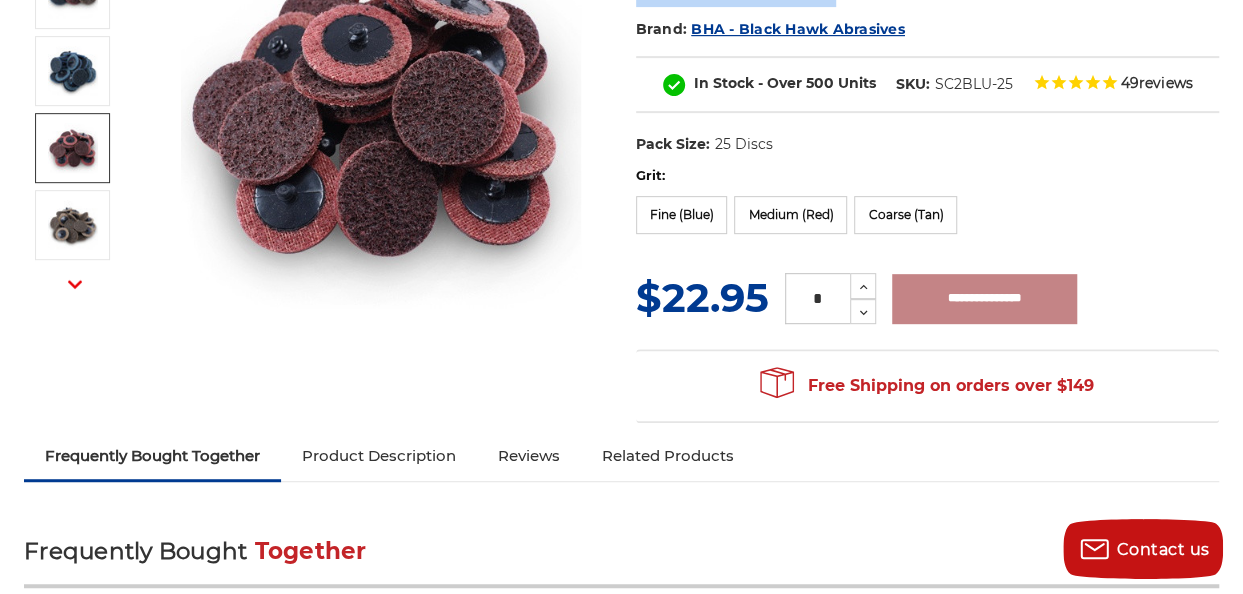 type on "**********" 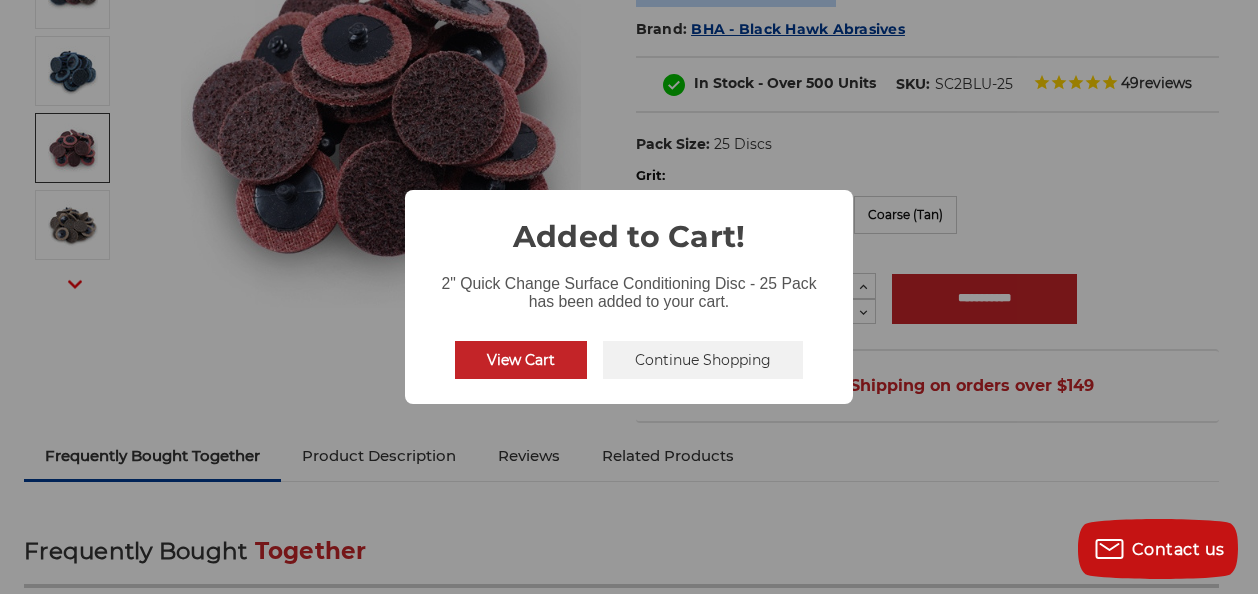 click on "View Cart" at bounding box center [521, 360] 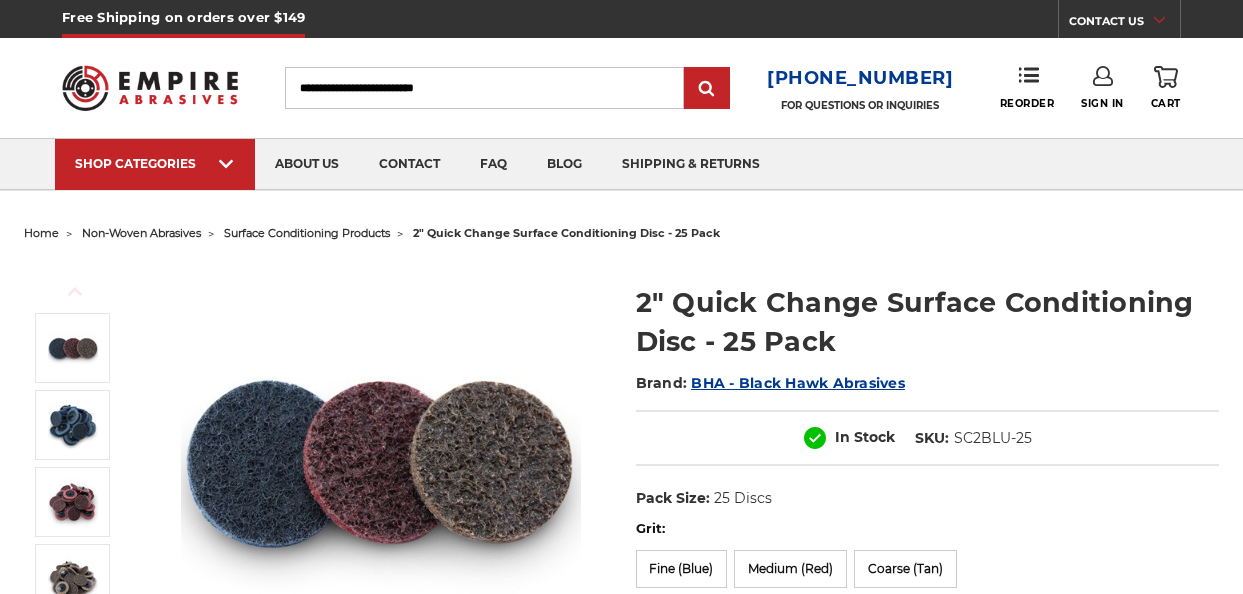 scroll, scrollTop: 0, scrollLeft: 0, axis: both 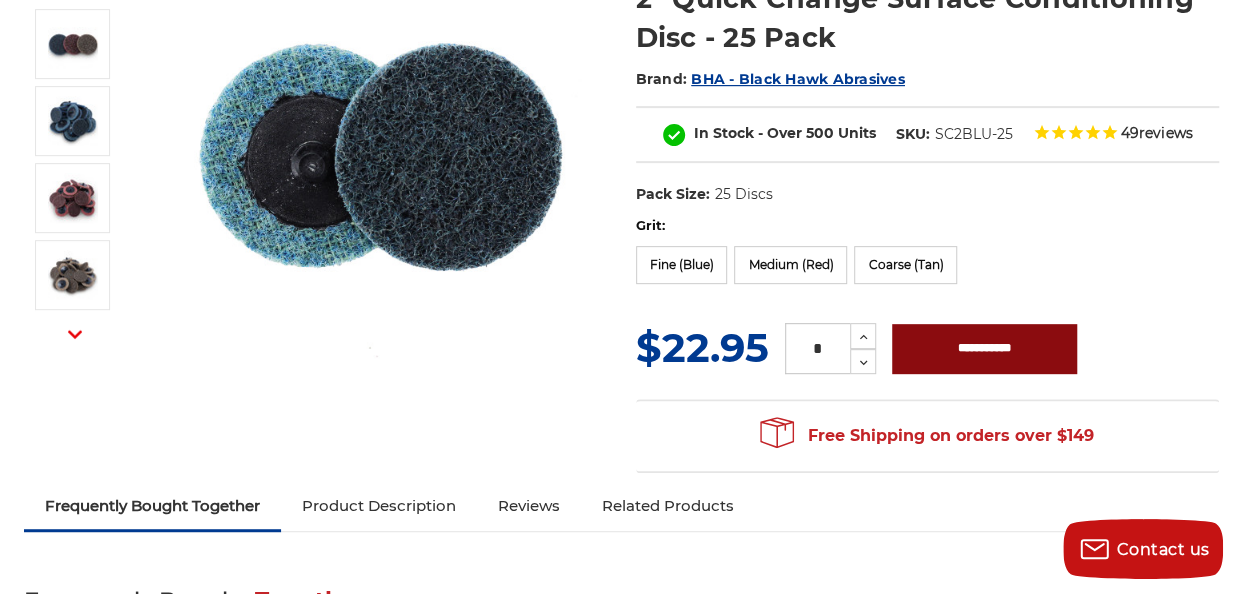 click on "**********" at bounding box center [984, 349] 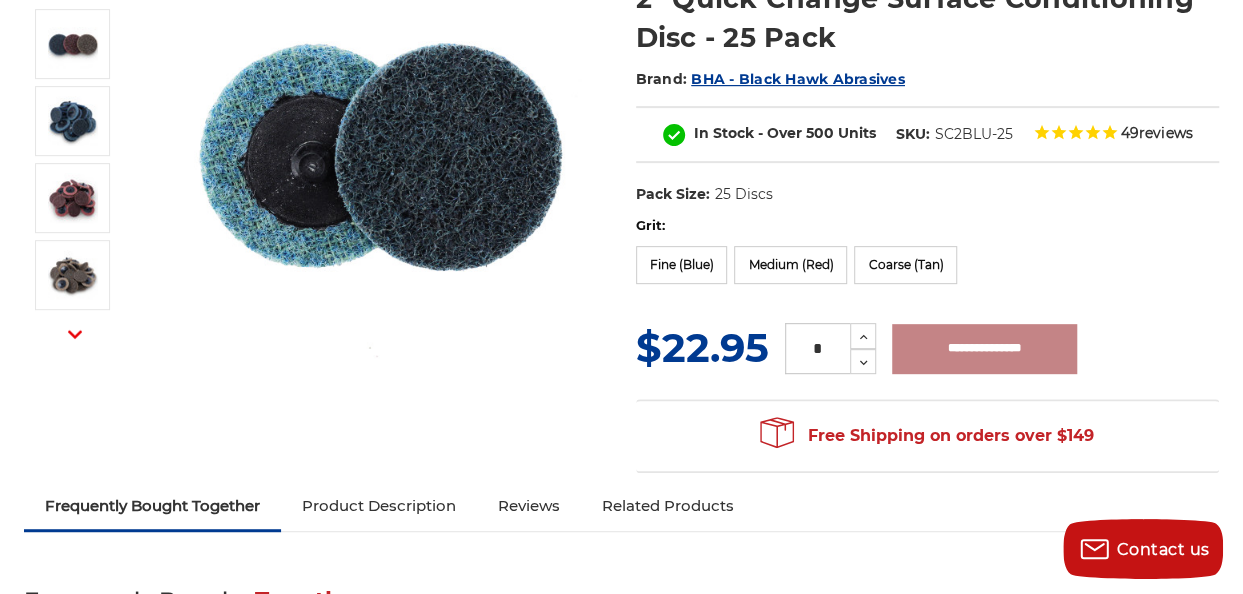 type on "**********" 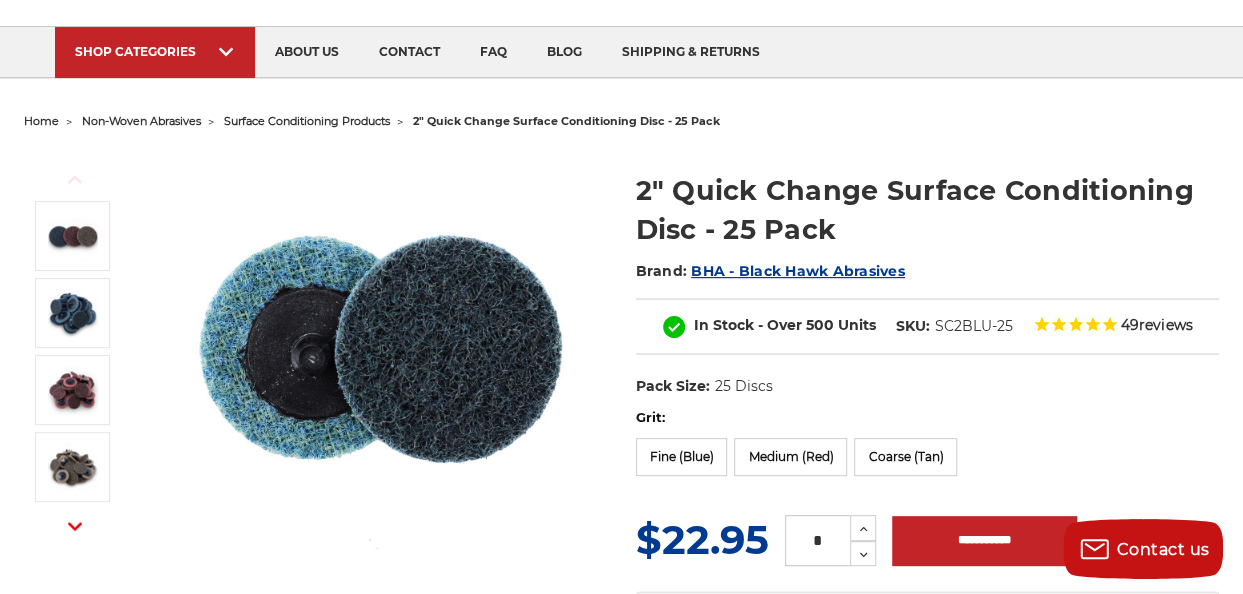 scroll, scrollTop: 111, scrollLeft: 0, axis: vertical 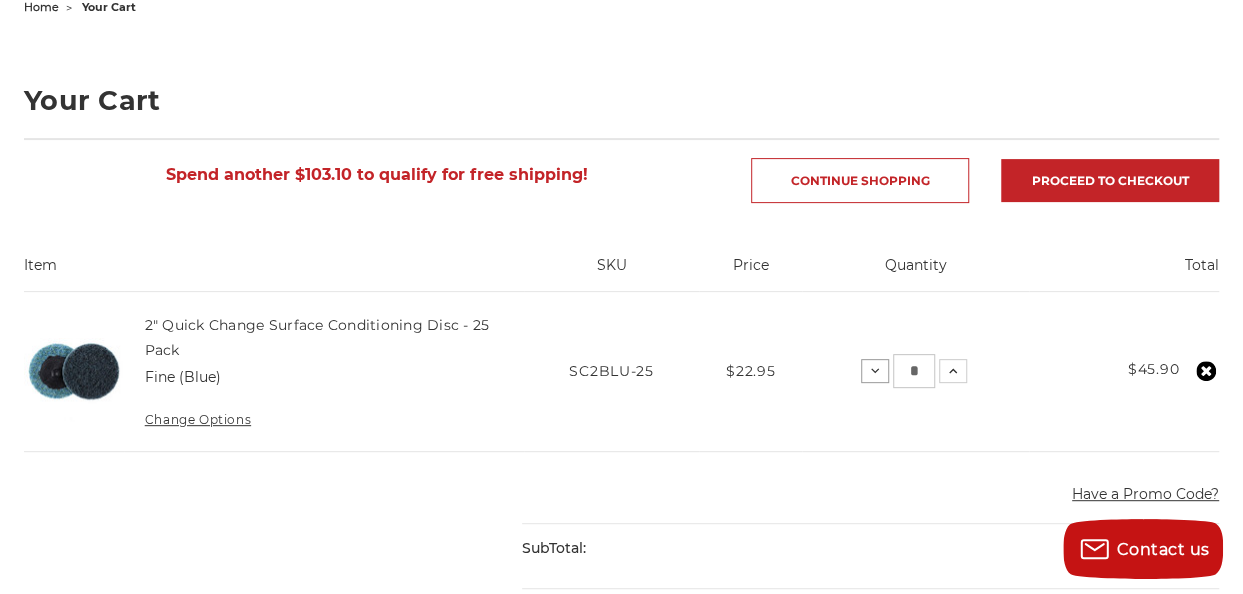 click 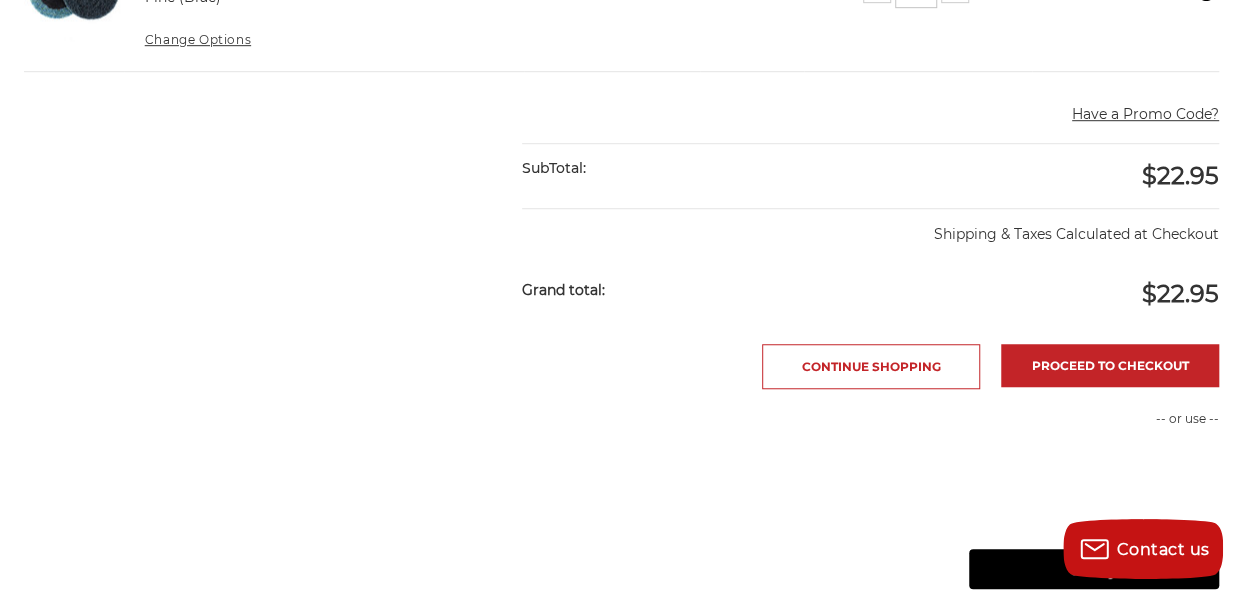 scroll, scrollTop: 607, scrollLeft: 0, axis: vertical 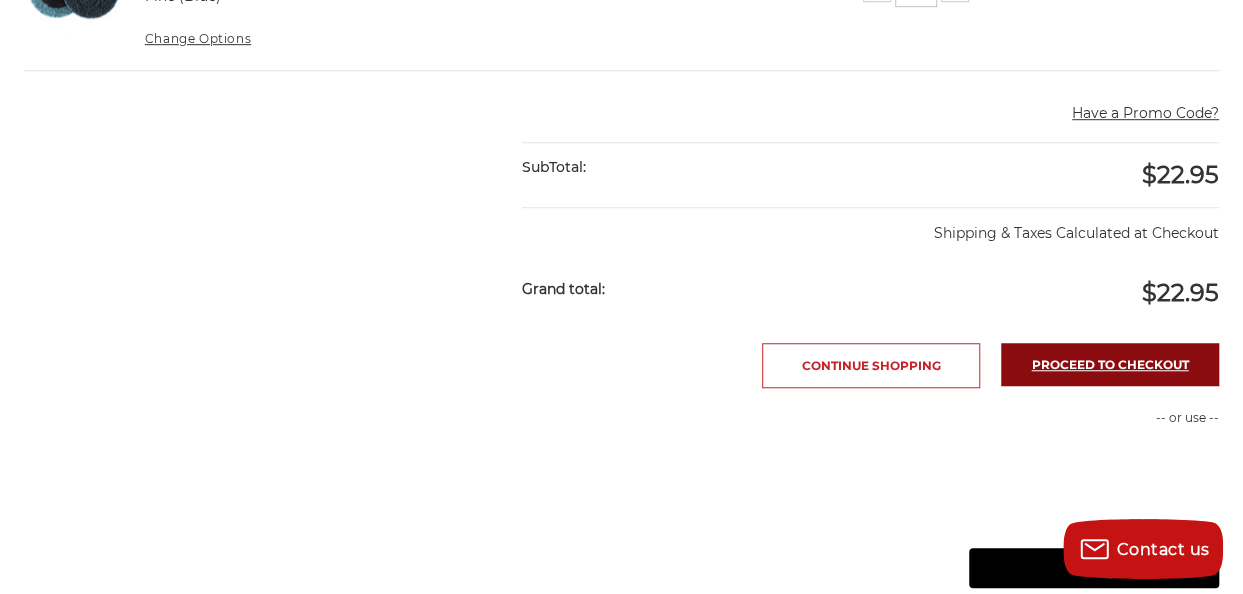 click on "Proceed to checkout" at bounding box center (1110, 364) 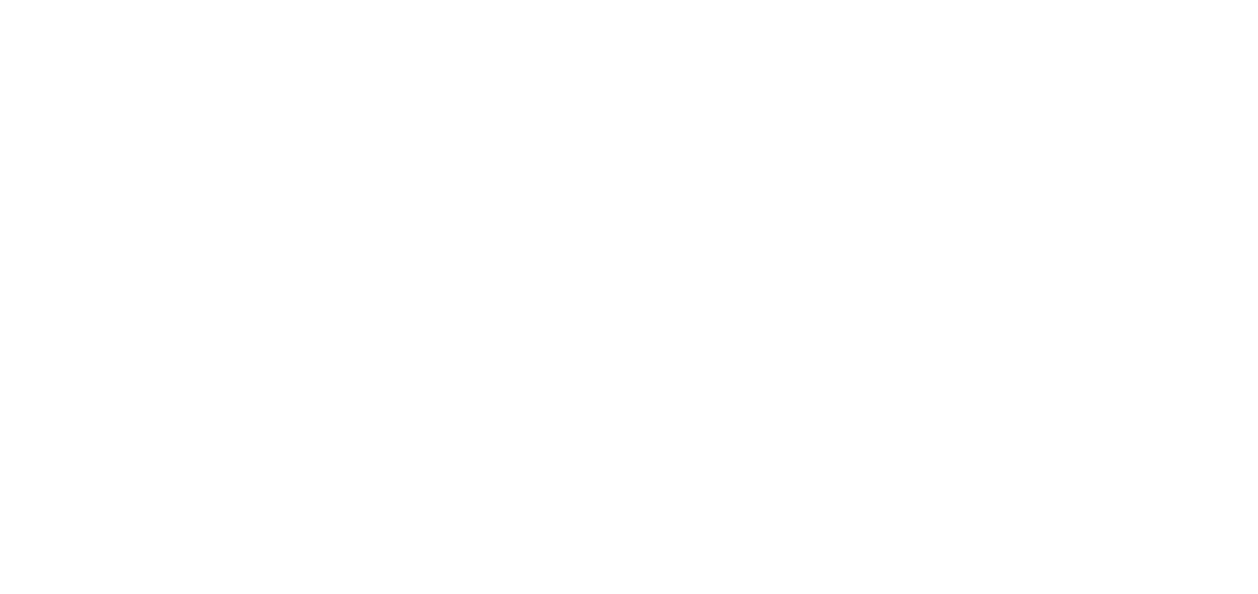 scroll, scrollTop: 0, scrollLeft: 0, axis: both 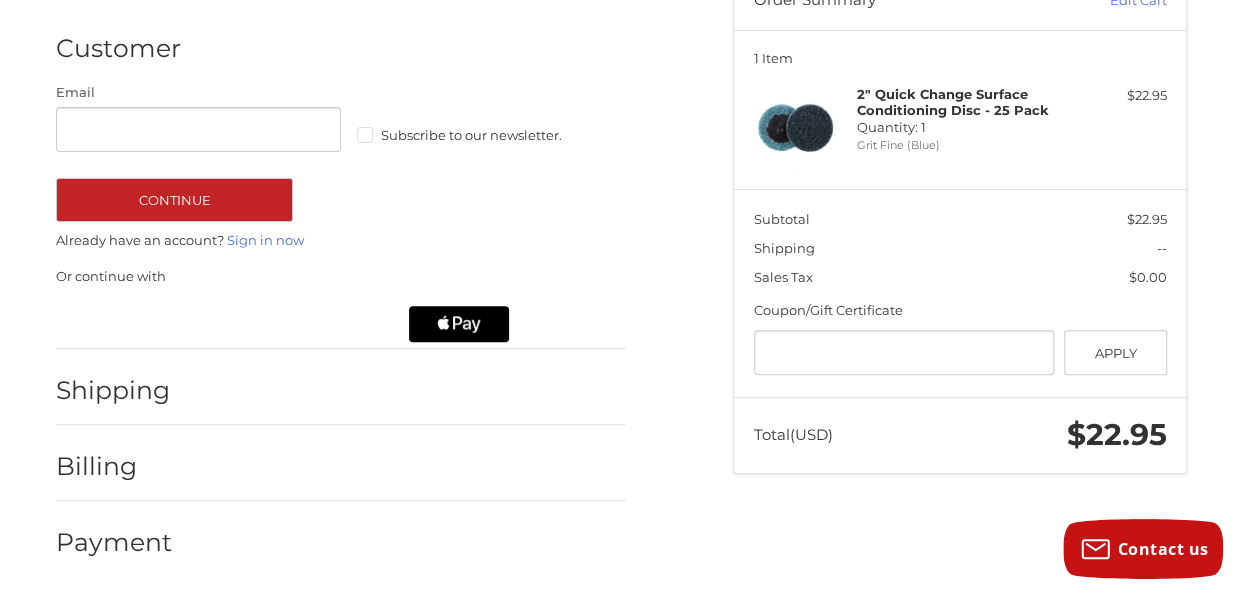 click on "Shipping" at bounding box center [114, 390] 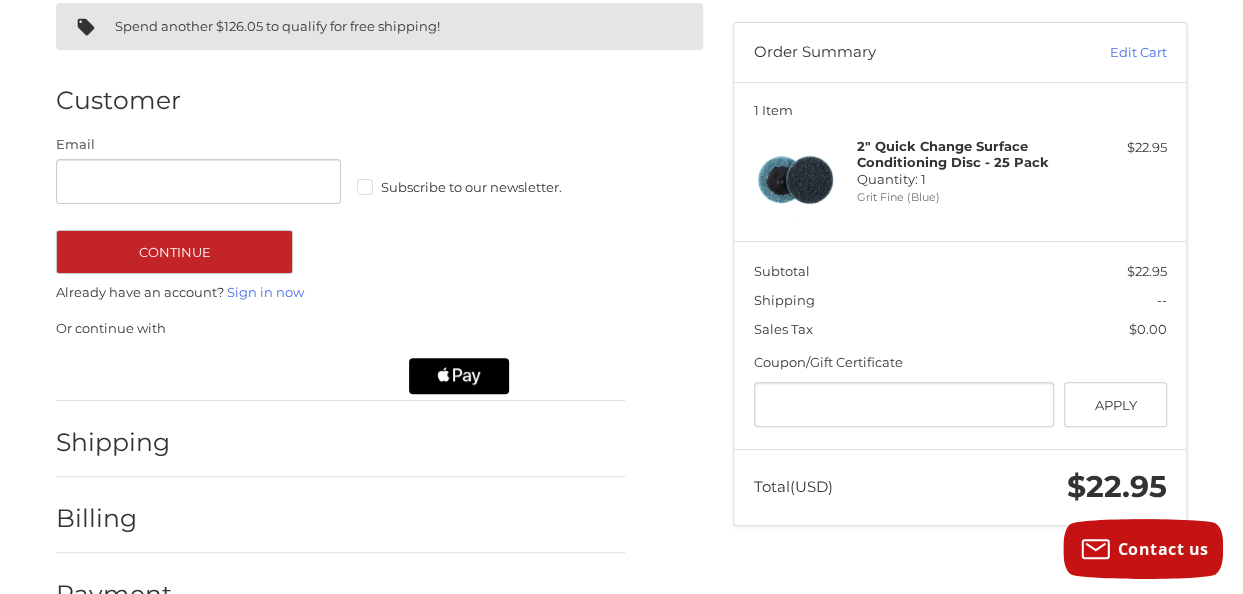 scroll, scrollTop: 0, scrollLeft: 0, axis: both 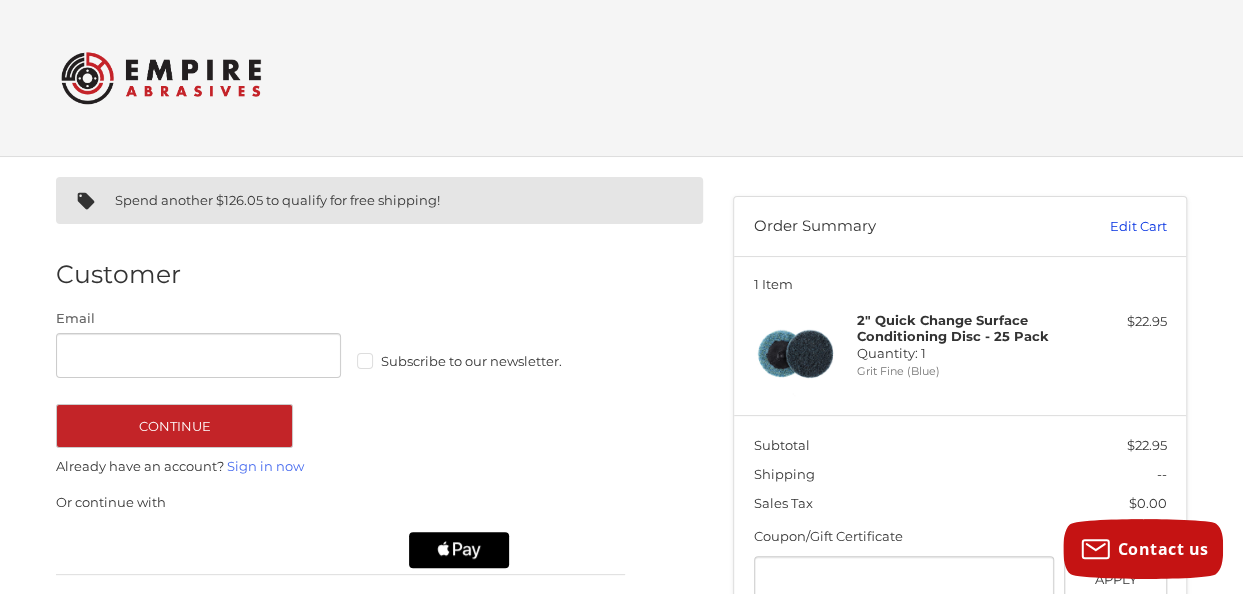 click on "Edit Cart" at bounding box center [1100, 227] 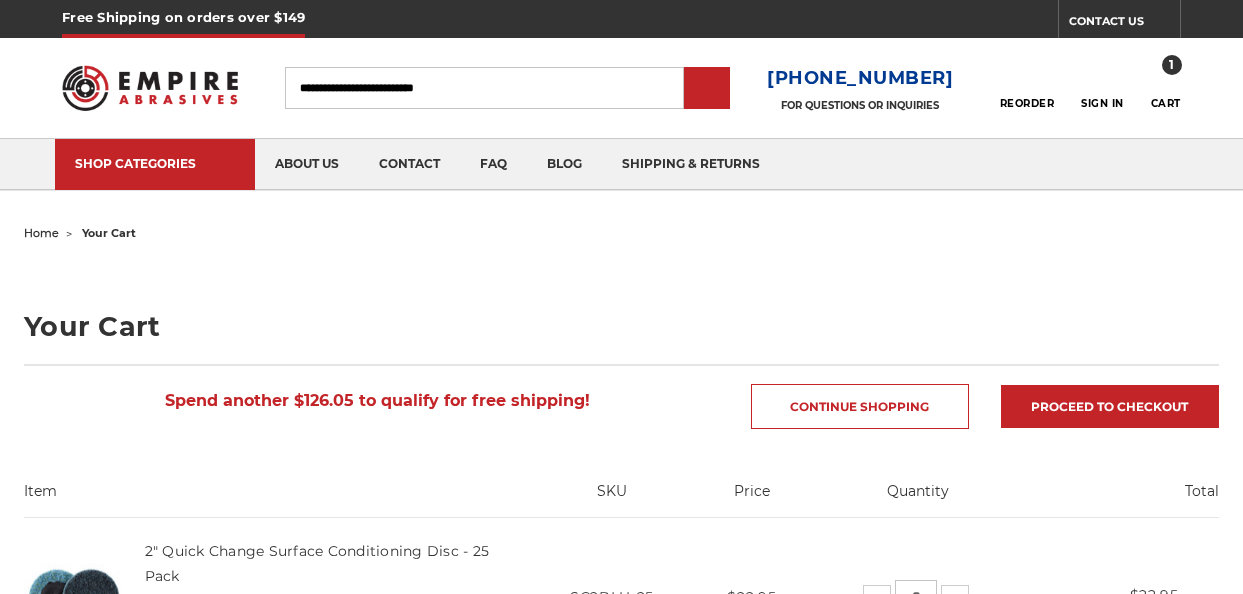 scroll, scrollTop: 0, scrollLeft: 0, axis: both 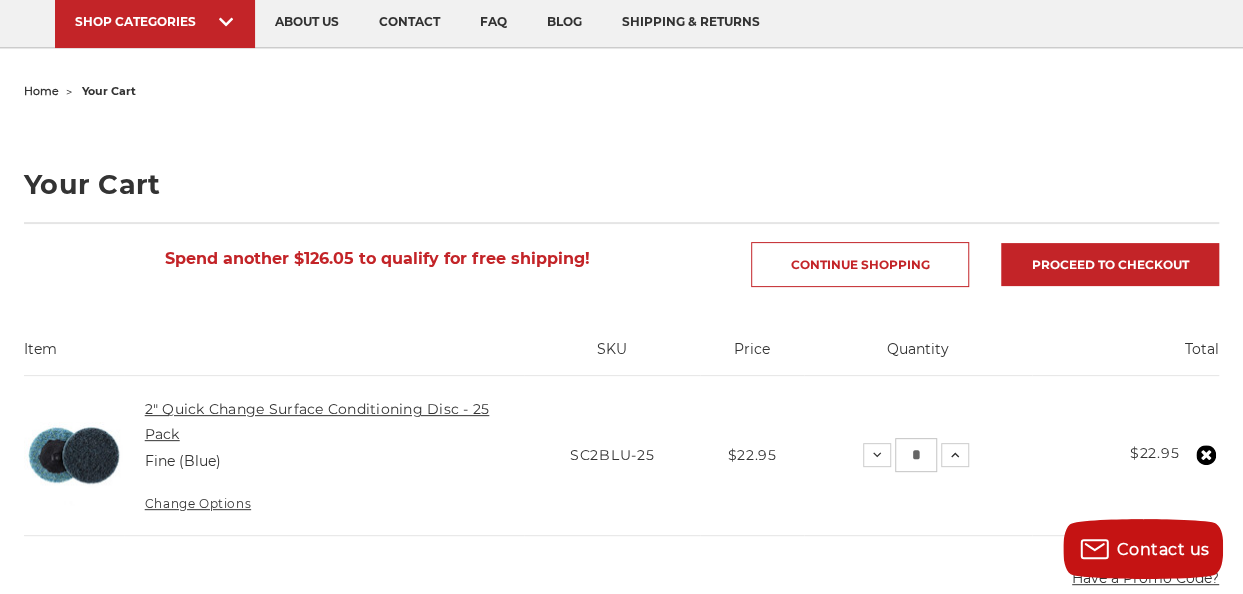 click on "2" Quick Change Surface Conditioning Disc - 25 Pack" at bounding box center [317, 421] 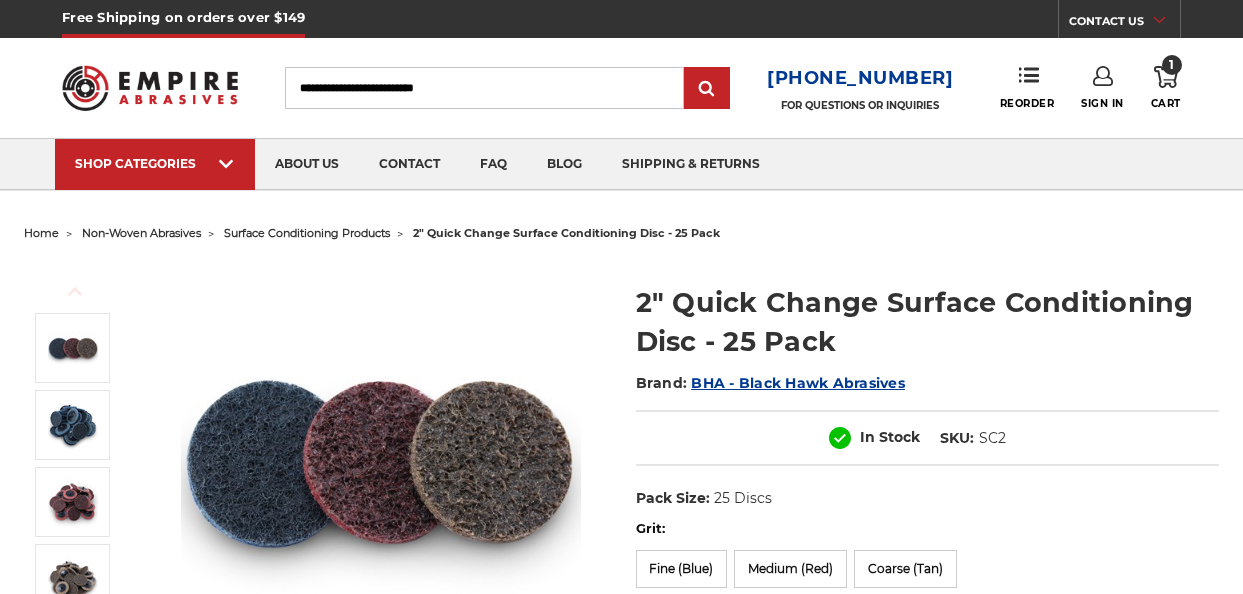 scroll, scrollTop: 0, scrollLeft: 0, axis: both 